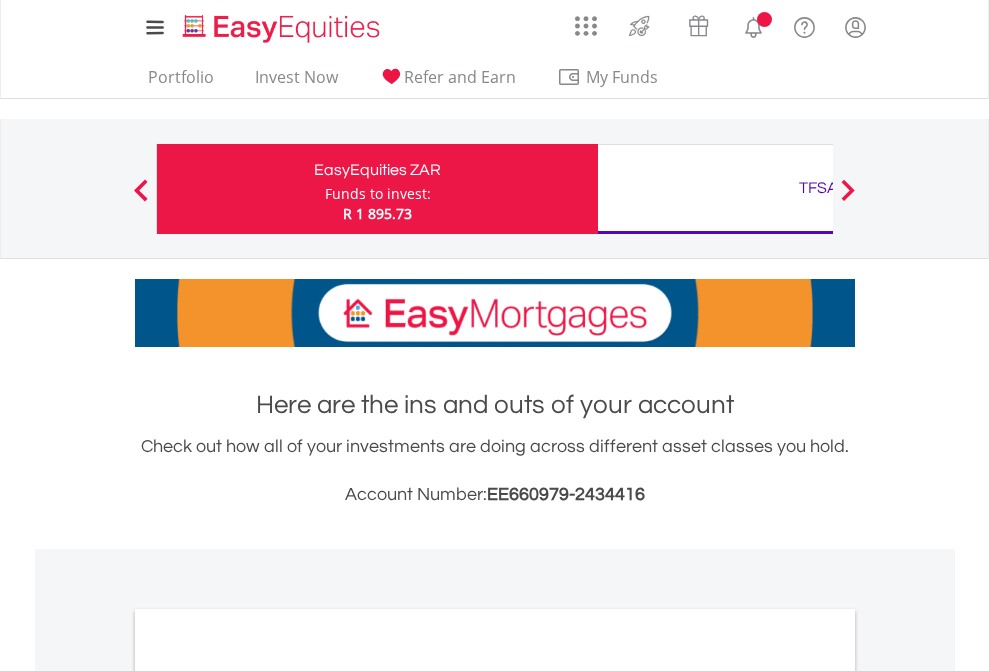 scroll, scrollTop: 0, scrollLeft: 0, axis: both 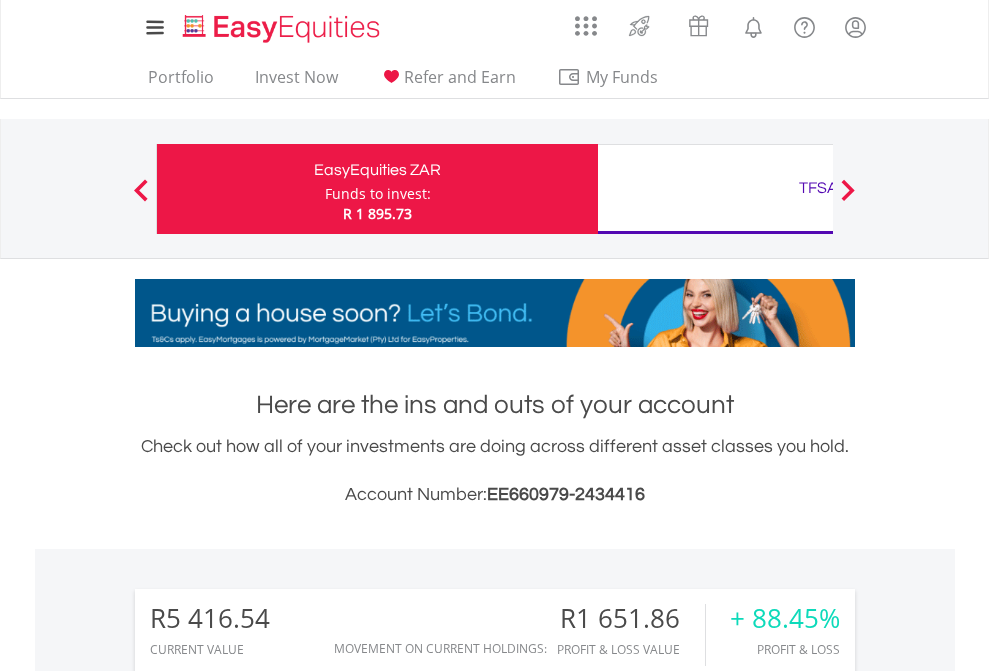click on "Funds to invest:" at bounding box center [378, 194] 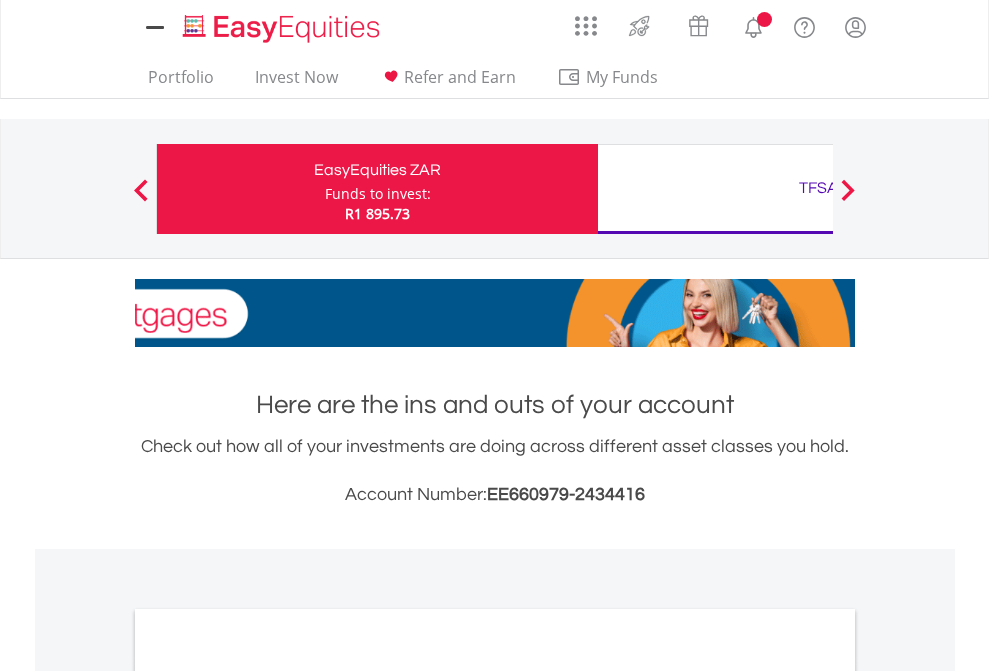 scroll, scrollTop: 0, scrollLeft: 0, axis: both 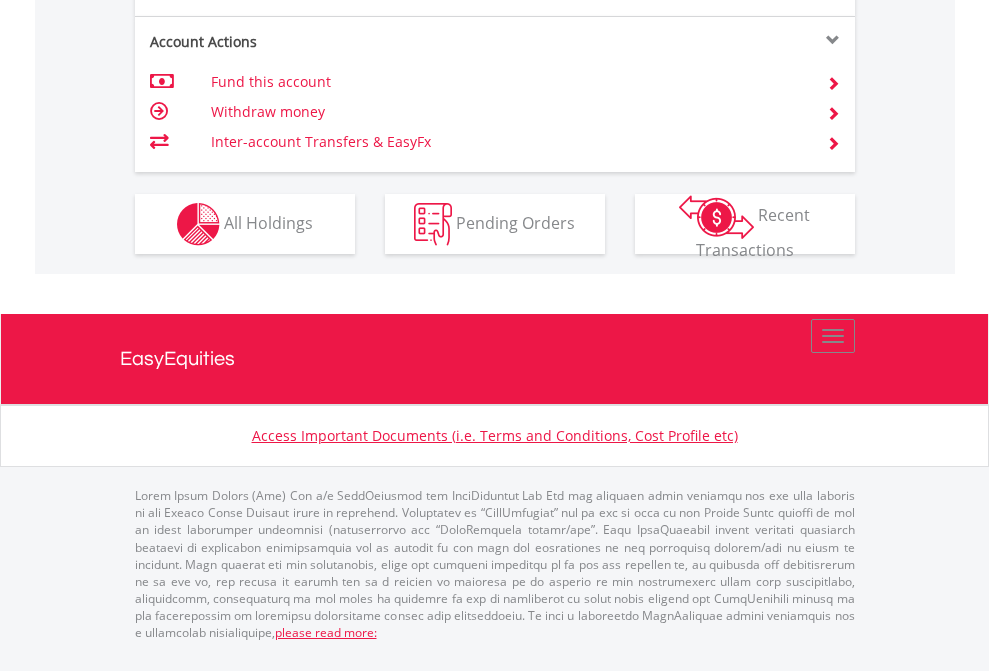 click on "Investment types" at bounding box center [706, -337] 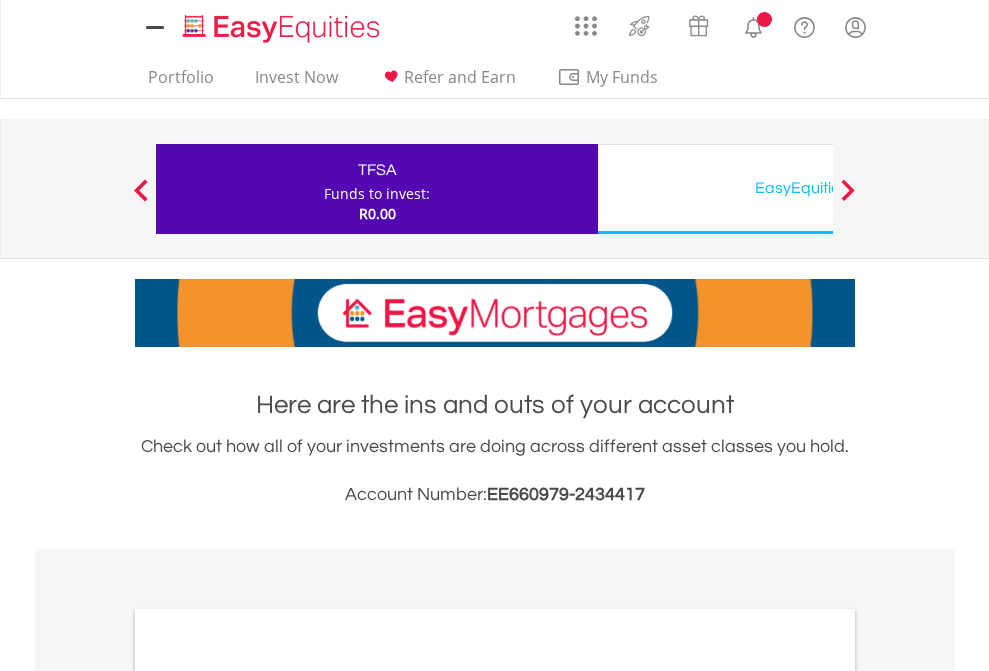 scroll, scrollTop: 0, scrollLeft: 0, axis: both 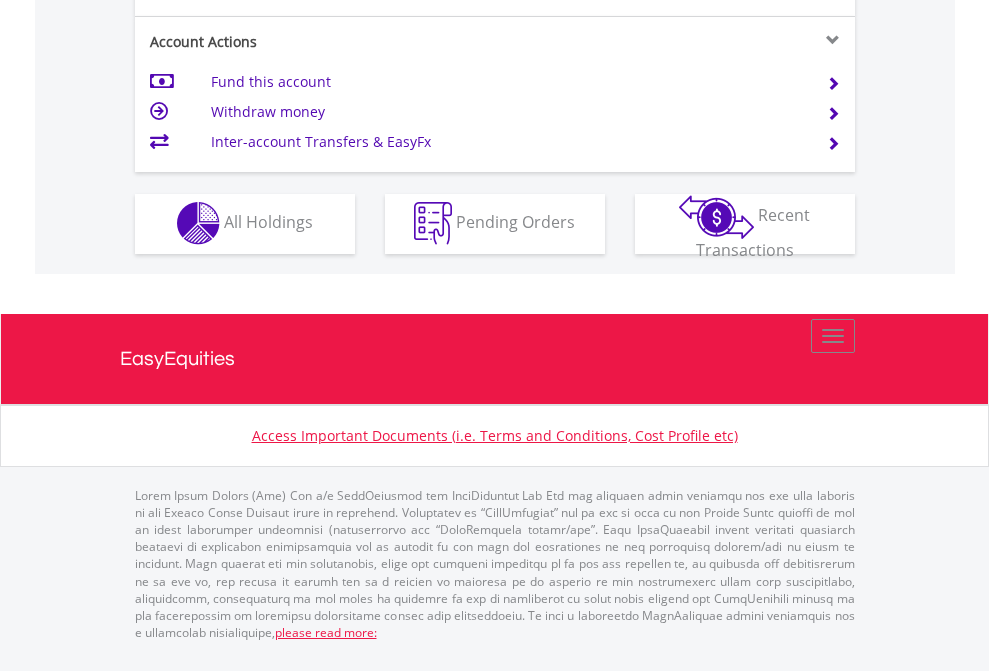 click on "Investment types" at bounding box center [706, -353] 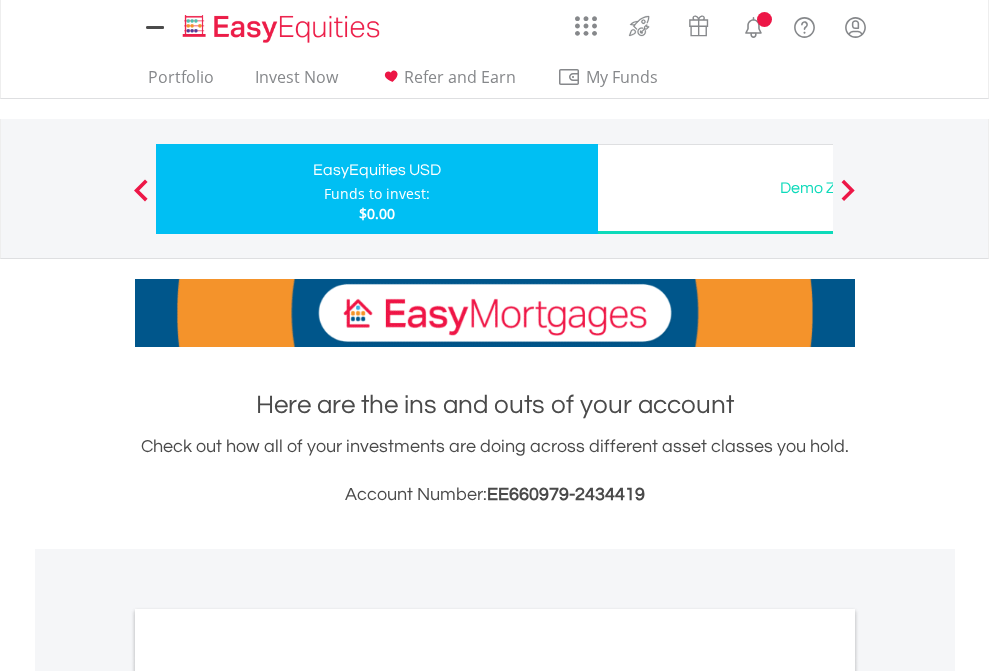 scroll, scrollTop: 0, scrollLeft: 0, axis: both 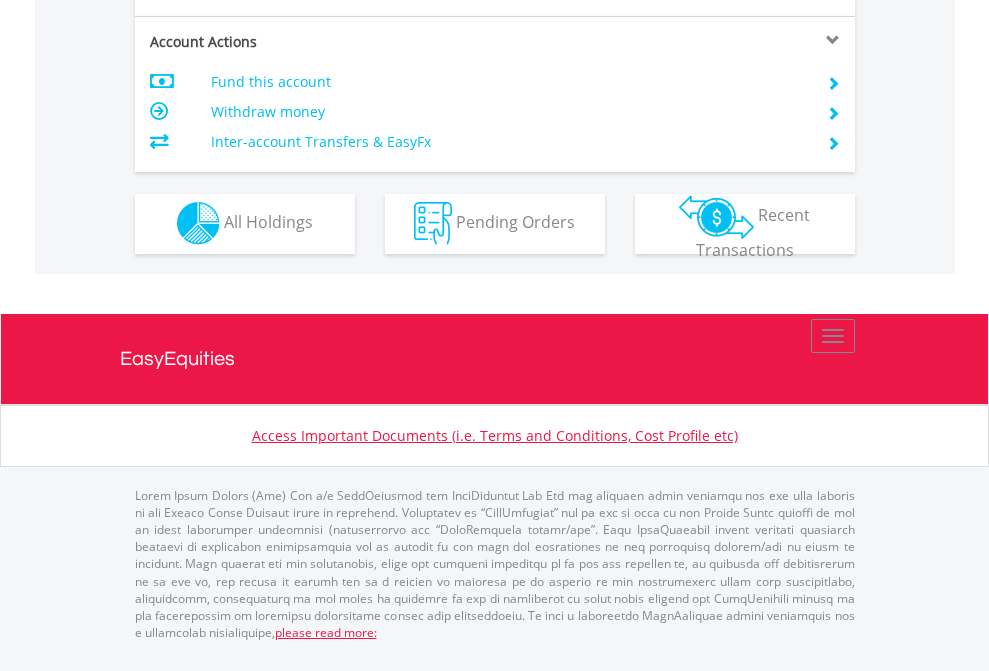 click on "Investment types" at bounding box center (706, -353) 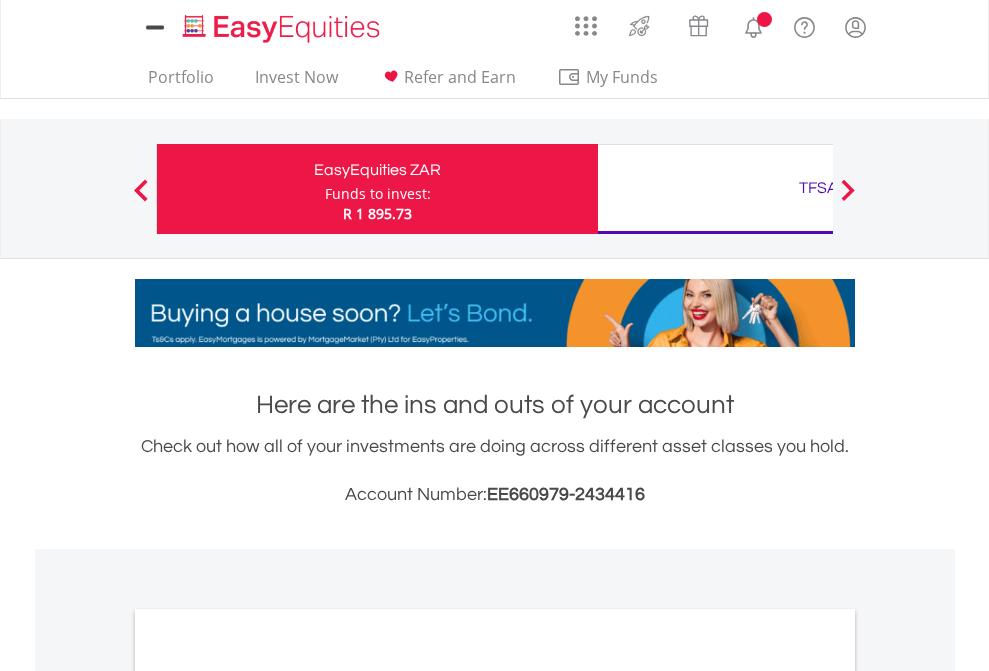 scroll, scrollTop: 1202, scrollLeft: 0, axis: vertical 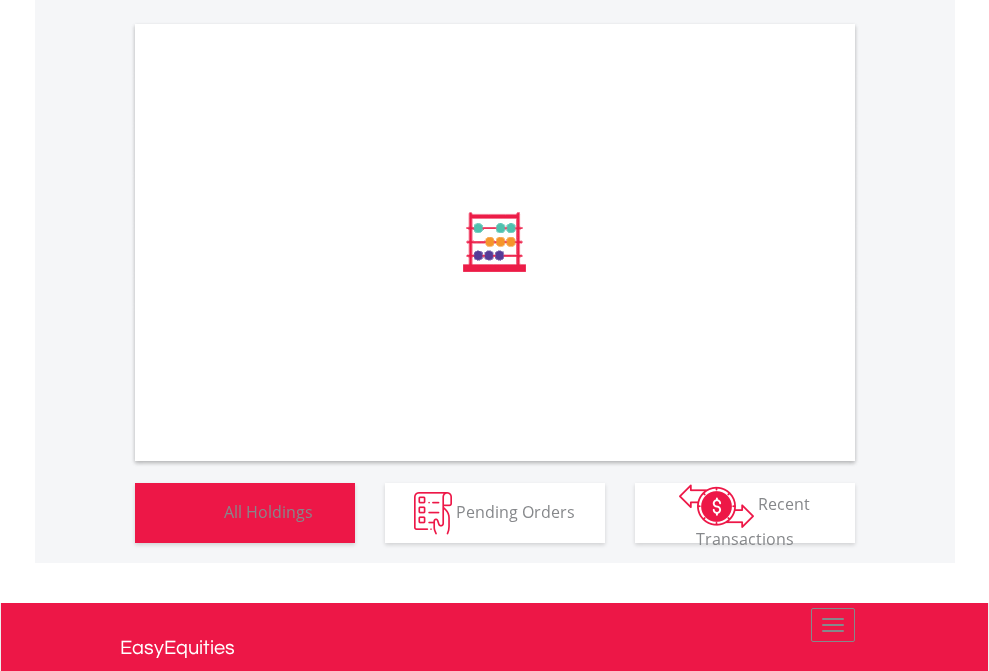 click on "All Holdings" at bounding box center (268, 511) 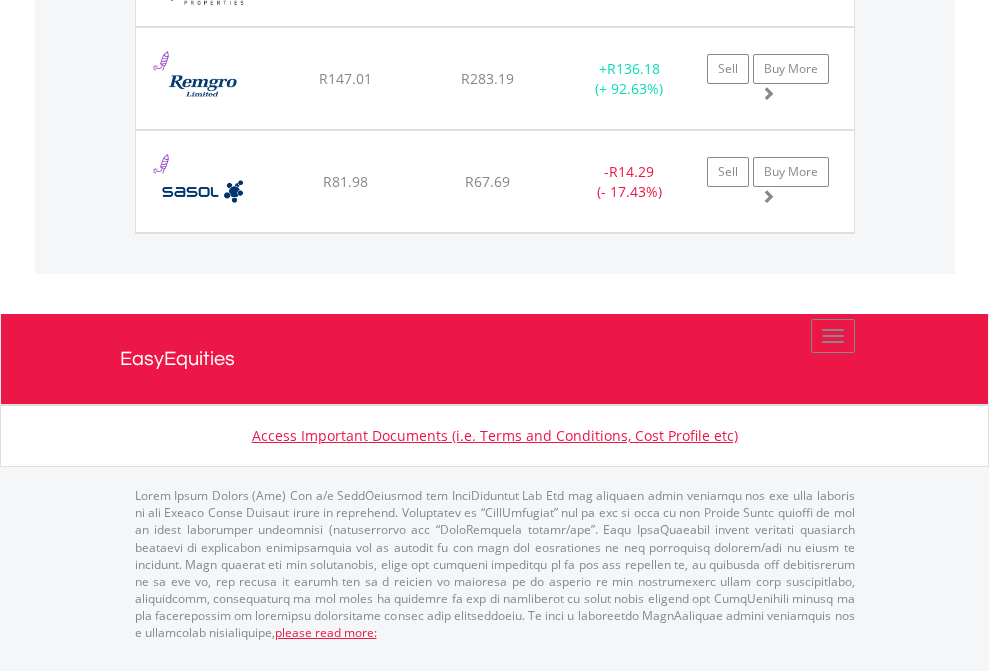 click on "TFSA" at bounding box center [818, -1380] 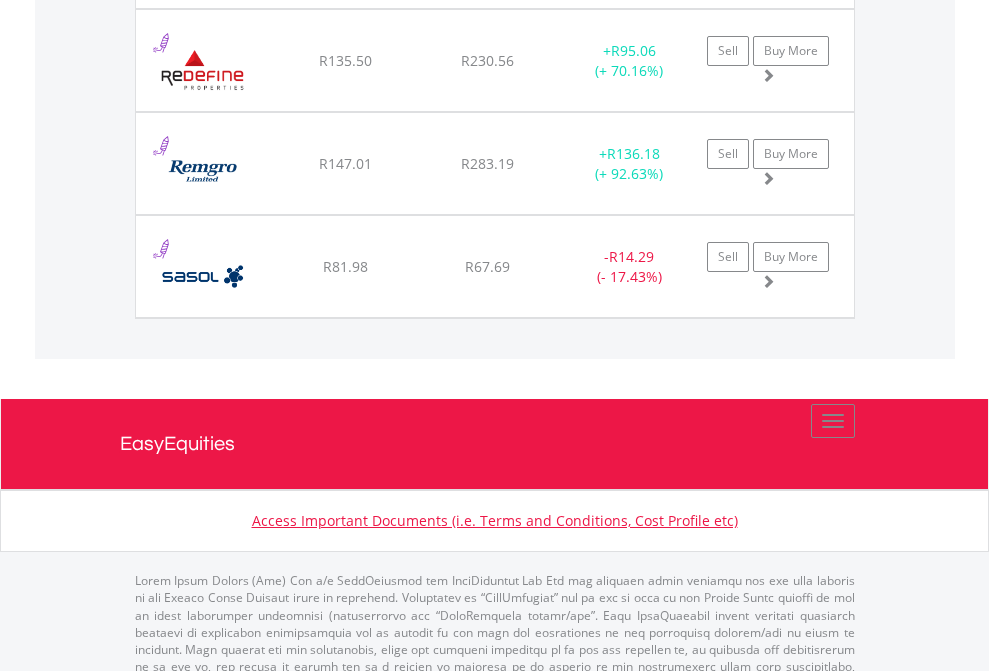 scroll, scrollTop: 144, scrollLeft: 0, axis: vertical 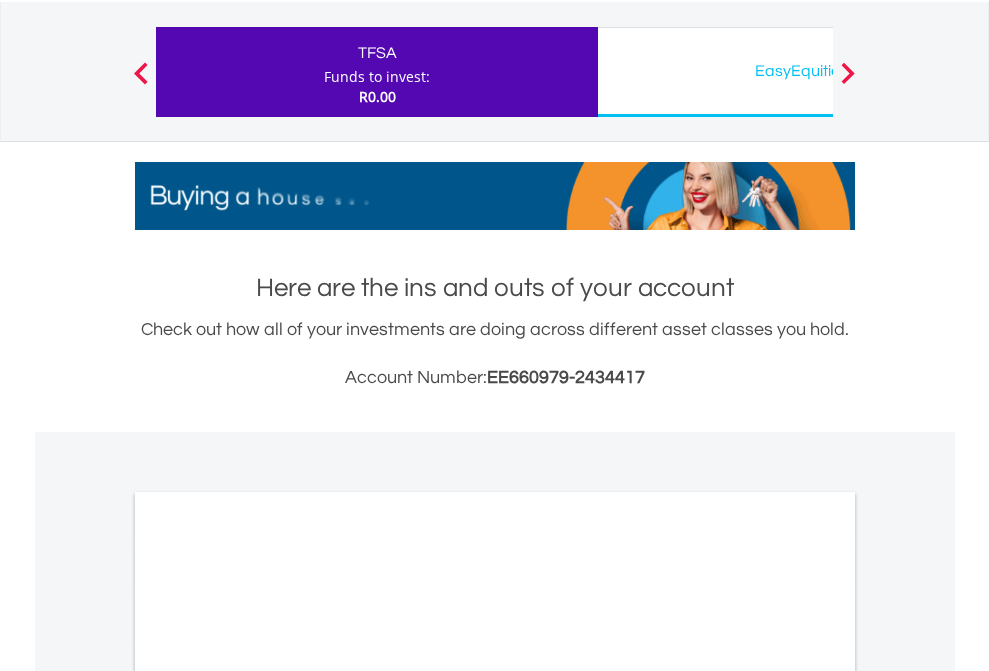 click on "All Holdings" at bounding box center (268, 979) 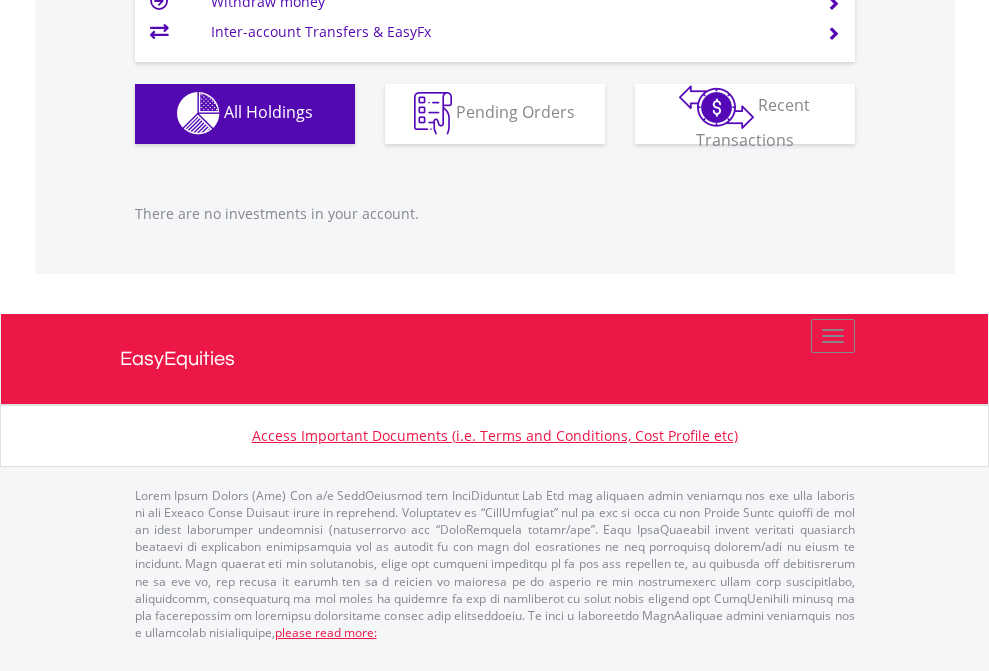 scroll, scrollTop: 1980, scrollLeft: 0, axis: vertical 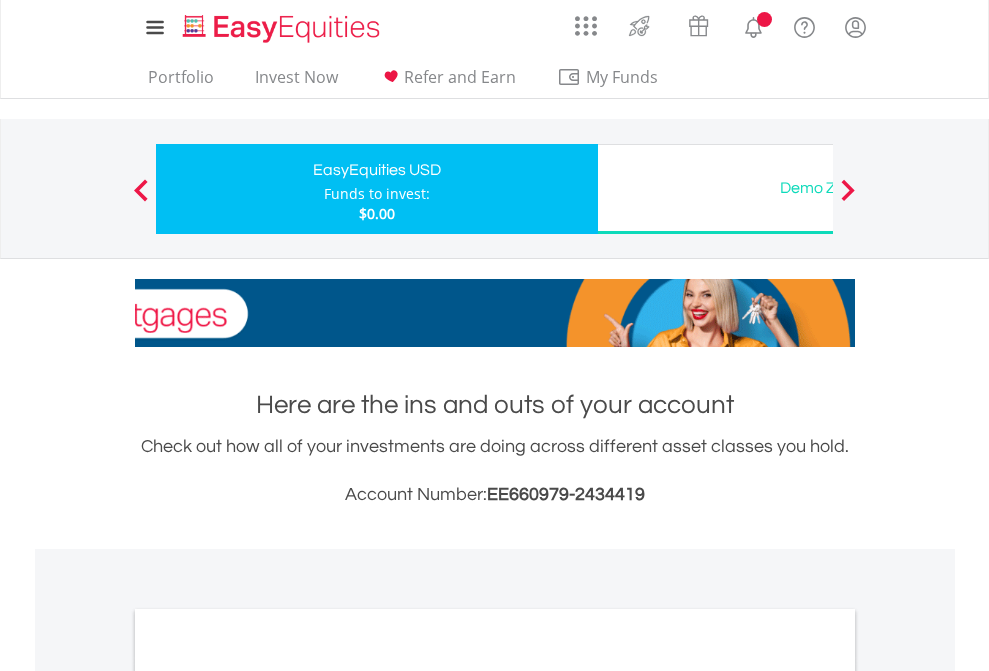 click on "All Holdings" at bounding box center (268, 1096) 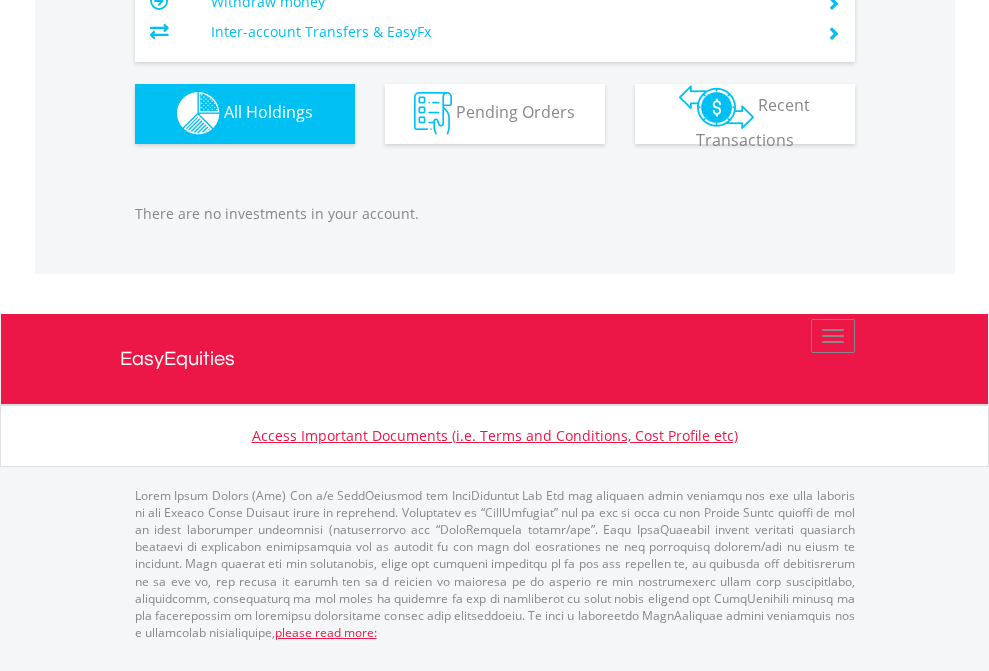 scroll, scrollTop: 1980, scrollLeft: 0, axis: vertical 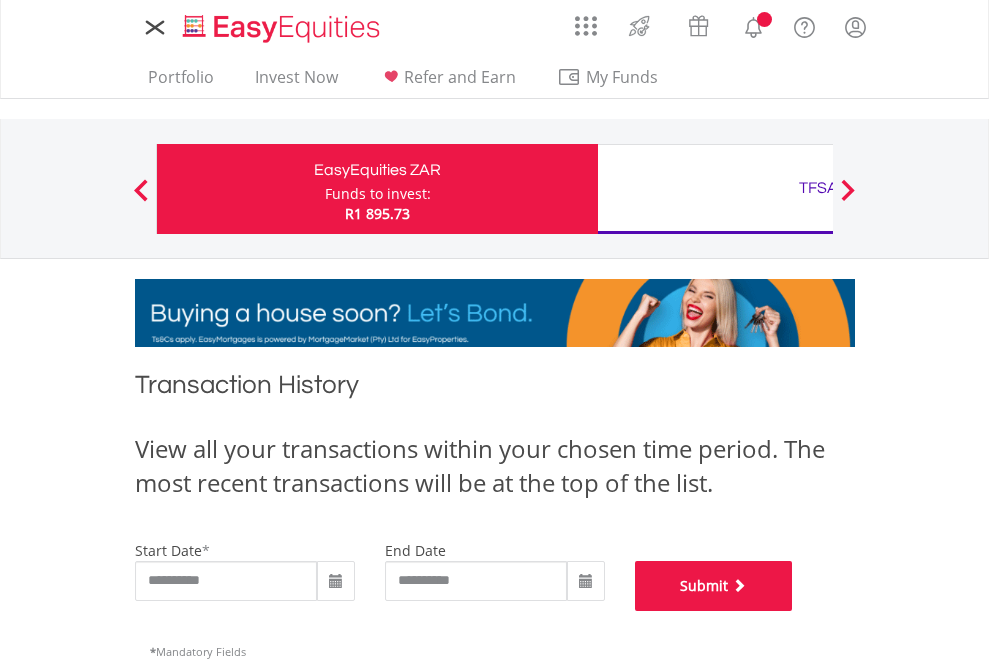 click on "Submit" at bounding box center [714, 586] 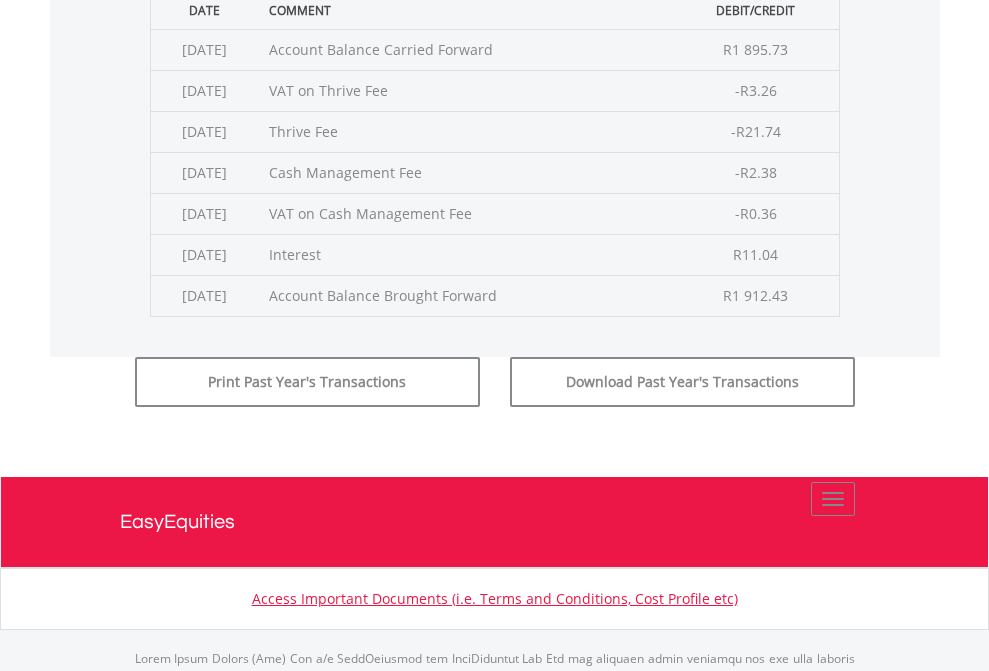 scroll, scrollTop: 811, scrollLeft: 0, axis: vertical 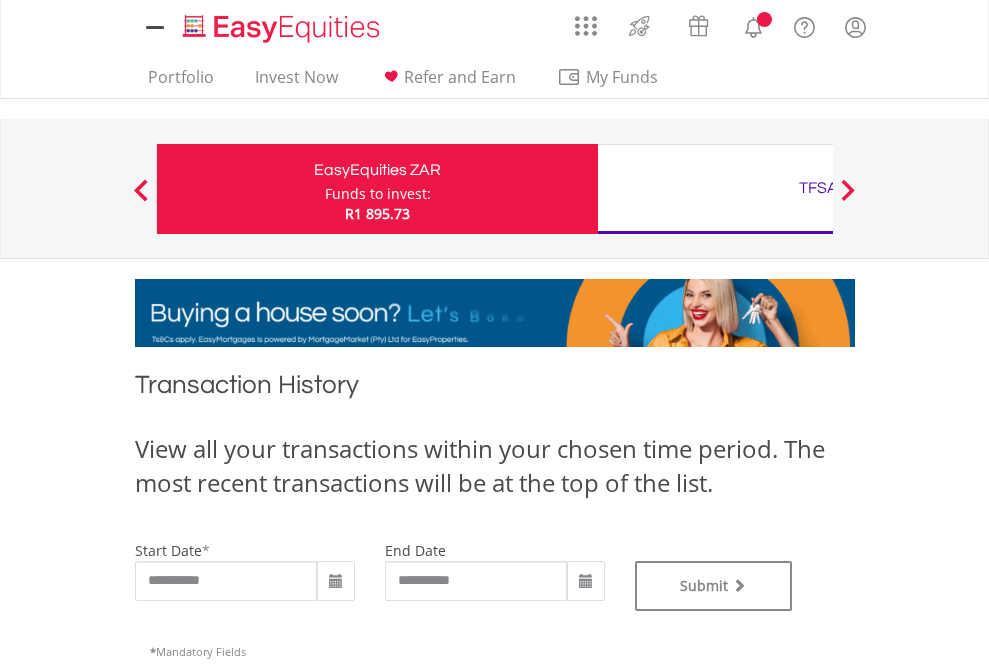 click on "TFSA" at bounding box center (818, 188) 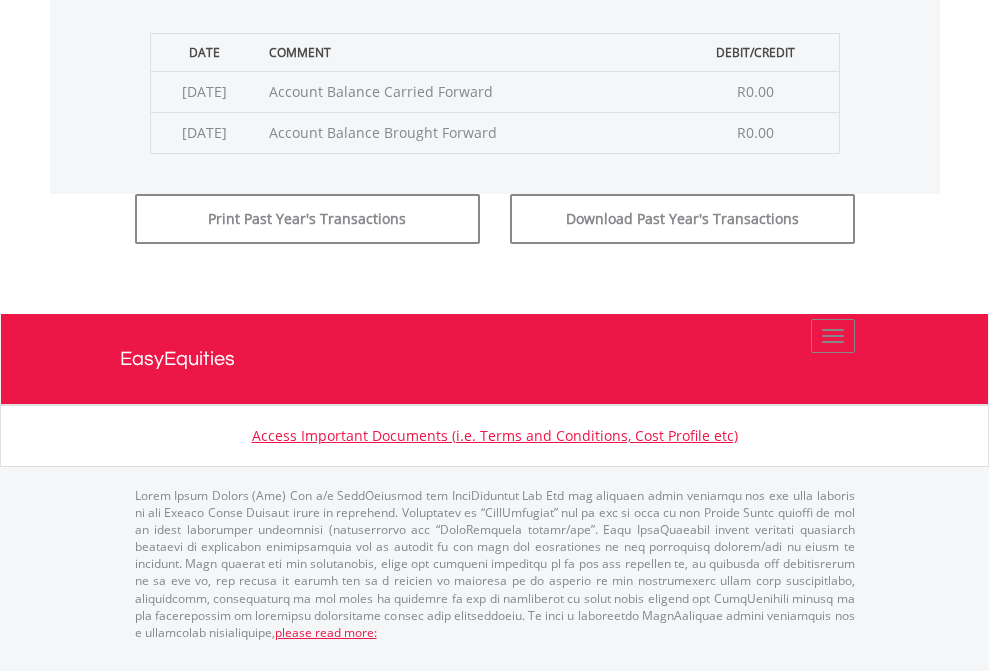 click on "Submit" at bounding box center (714, -183) 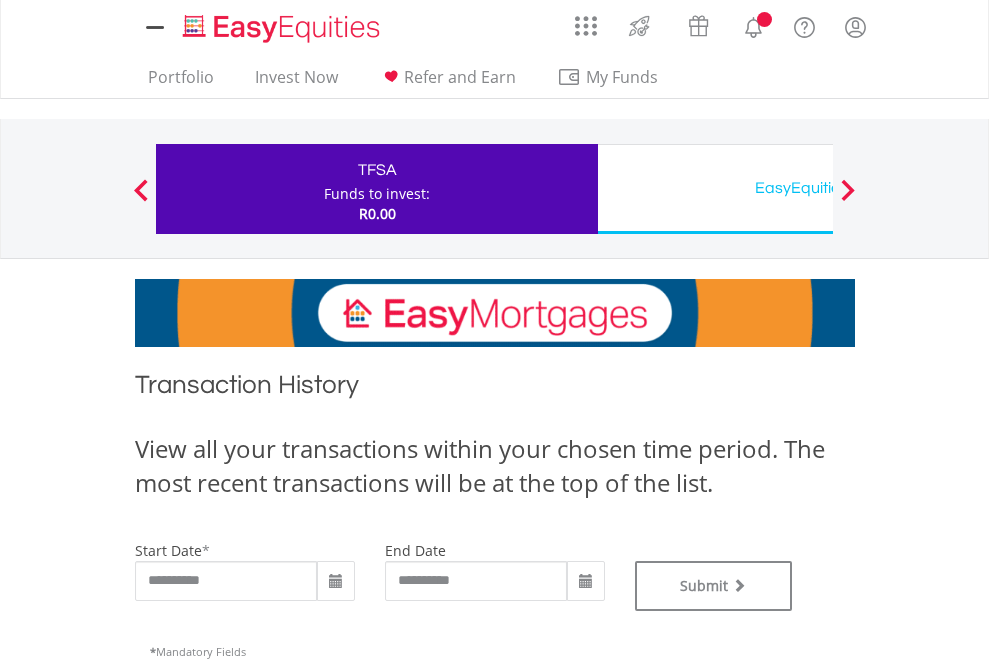 scroll, scrollTop: 0, scrollLeft: 0, axis: both 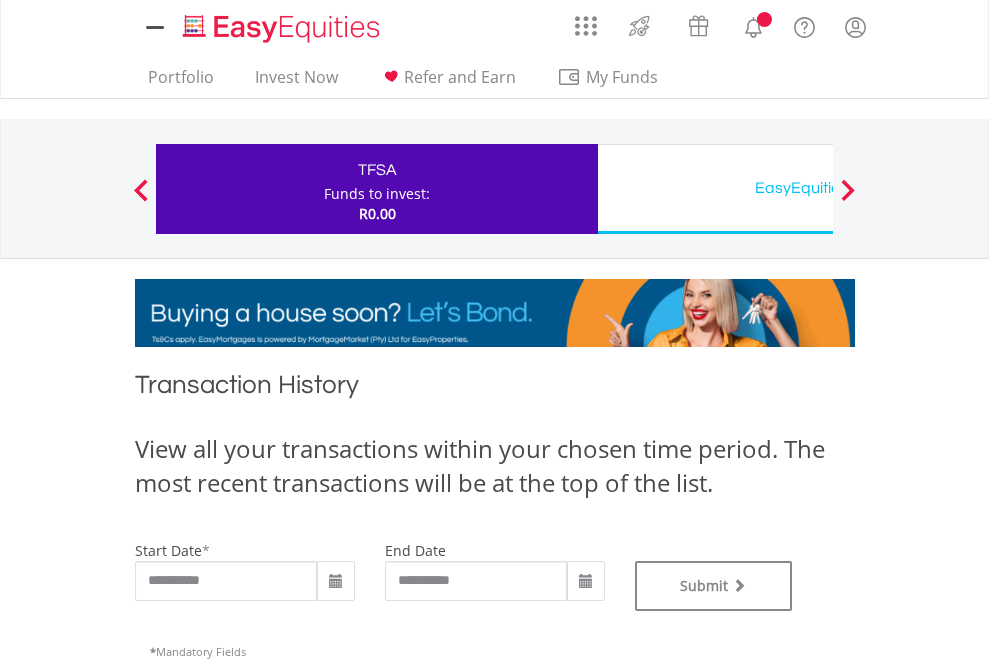 click on "EasyEquities USD" at bounding box center (818, 188) 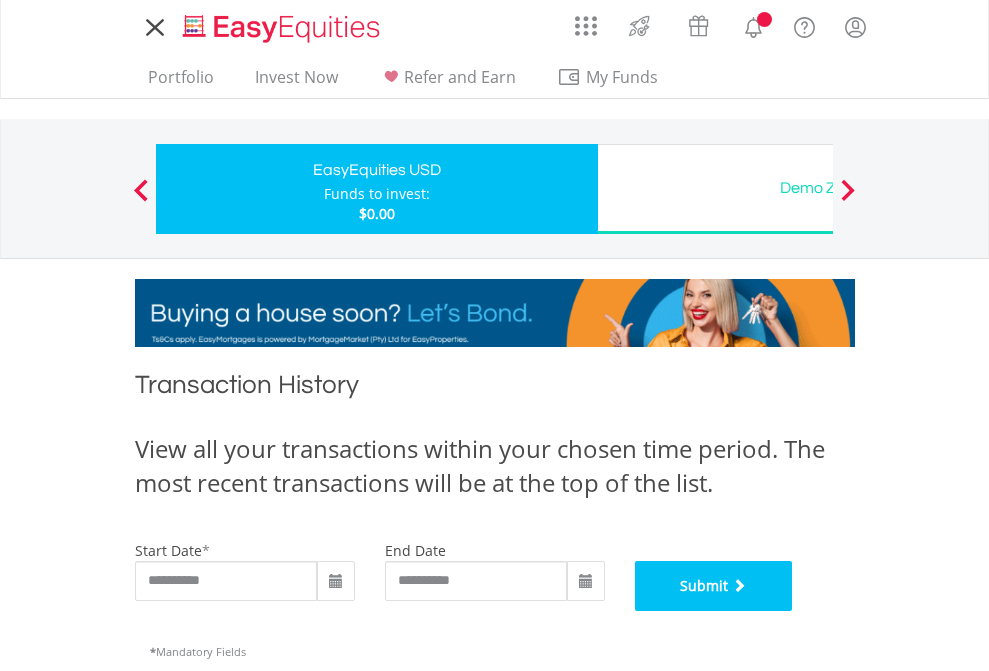 click on "Submit" at bounding box center (714, 586) 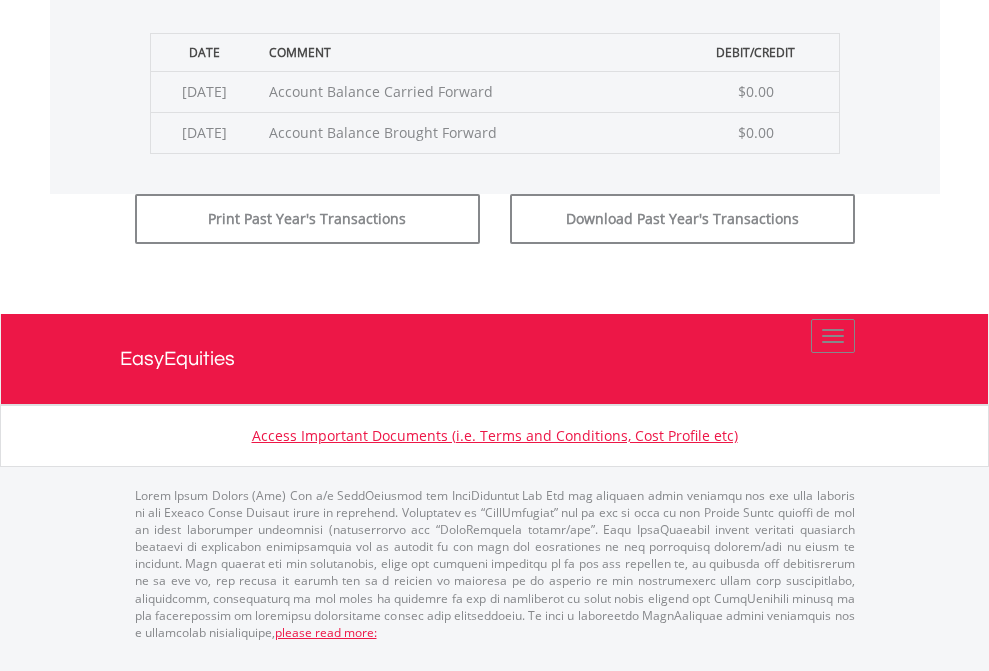 scroll, scrollTop: 811, scrollLeft: 0, axis: vertical 